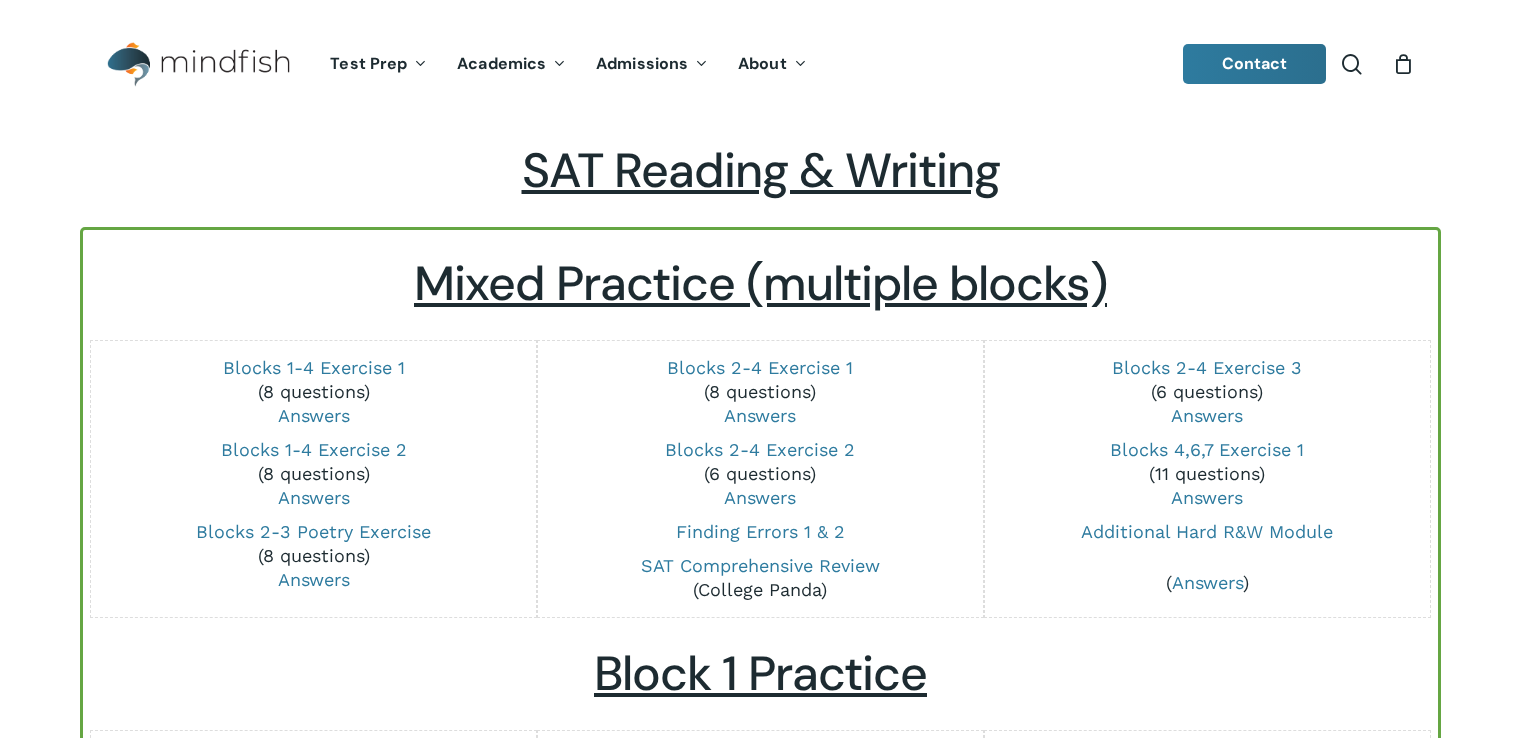 scroll, scrollTop: 200, scrollLeft: 0, axis: vertical 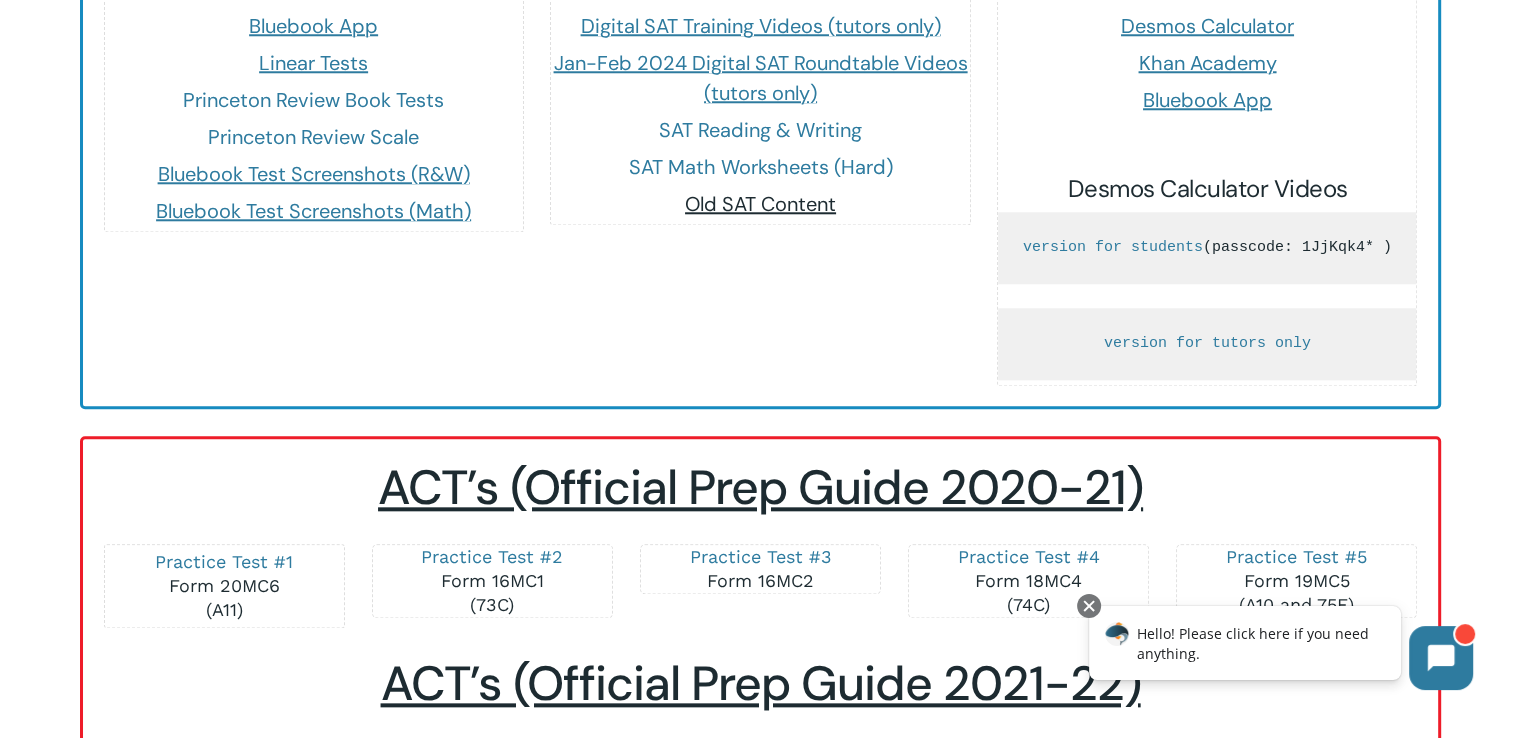 click on "Old SAT Content" at bounding box center (760, 204) 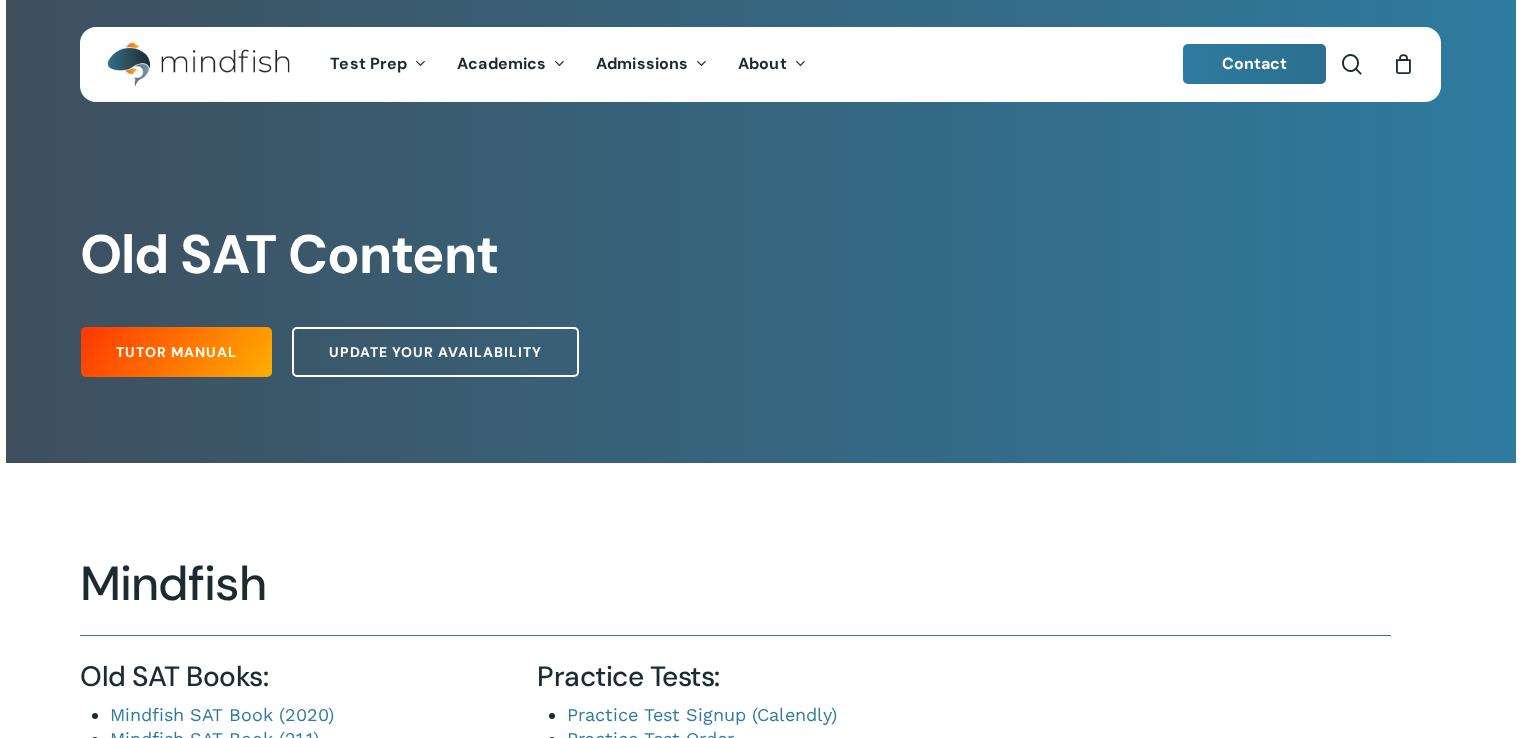 scroll, scrollTop: 0, scrollLeft: 0, axis: both 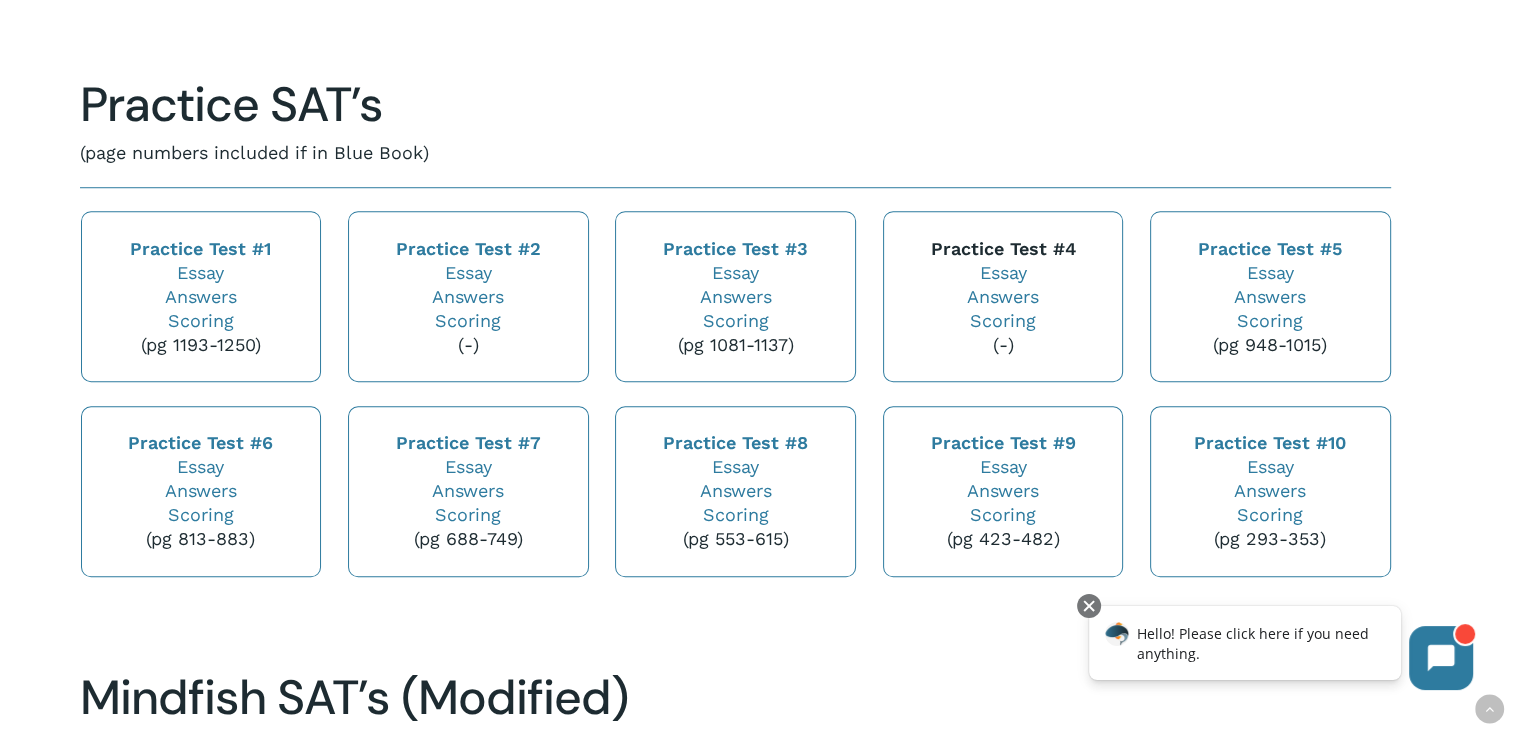 click on "Practice Test #4" at bounding box center [1002, 248] 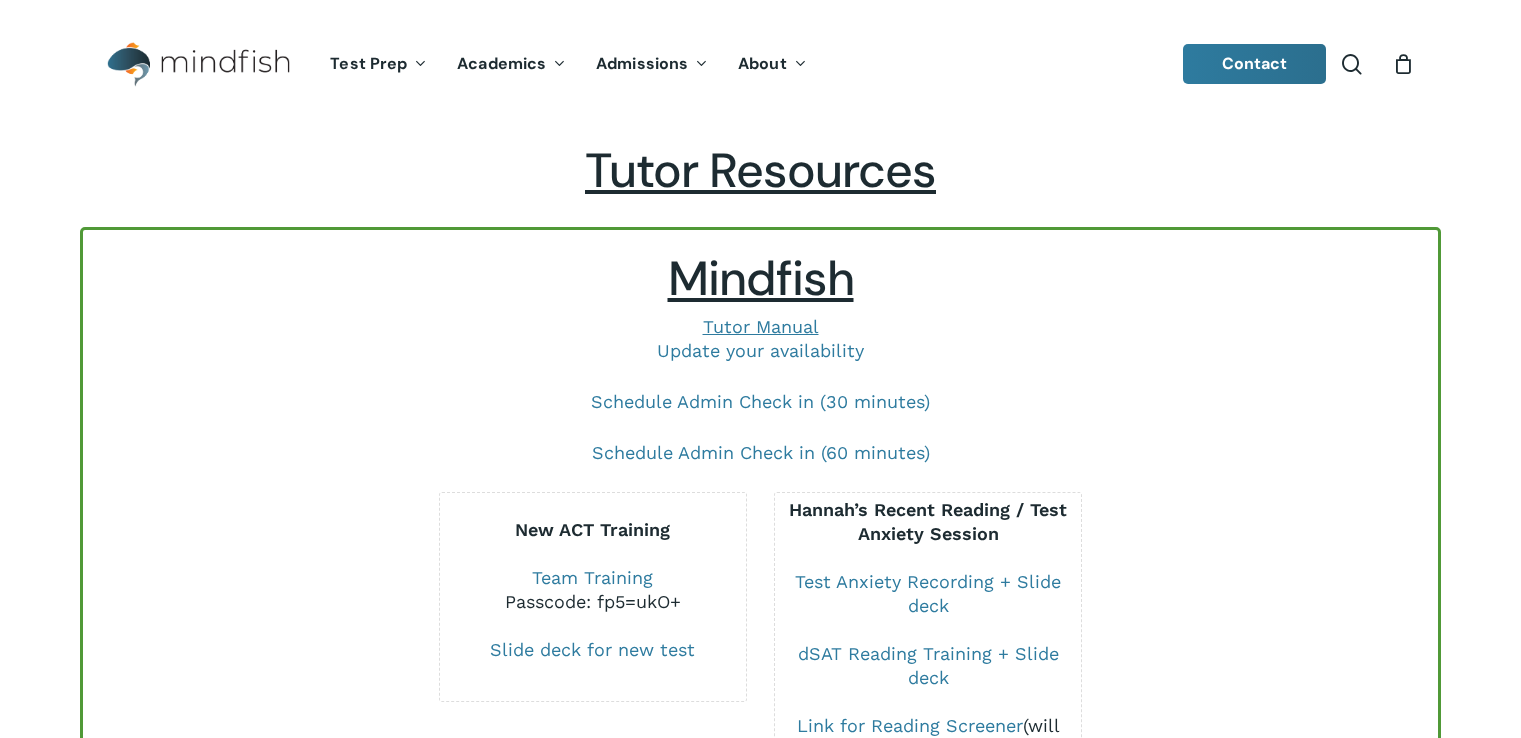 scroll, scrollTop: 2000, scrollLeft: 0, axis: vertical 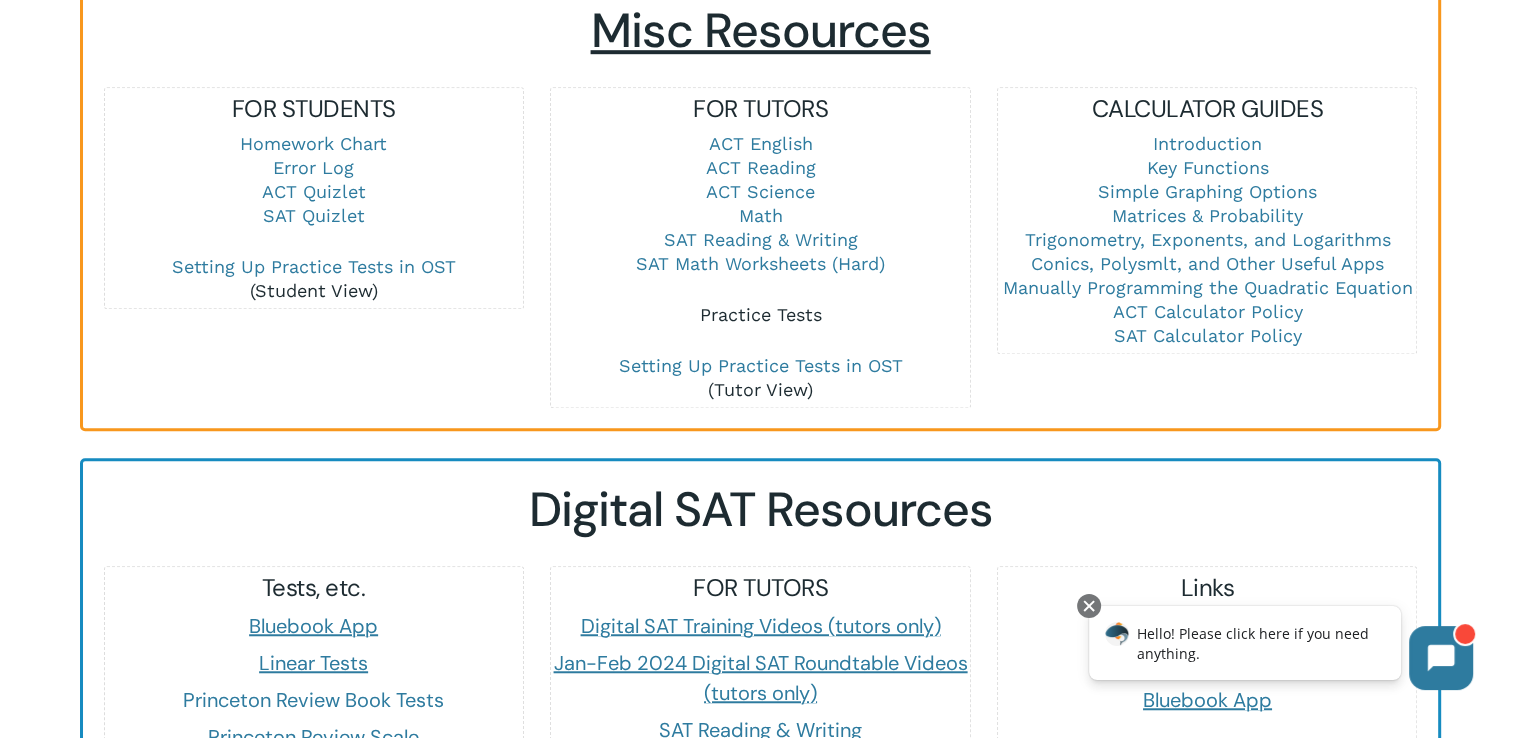 click on "Practice Tests" at bounding box center [760, 314] 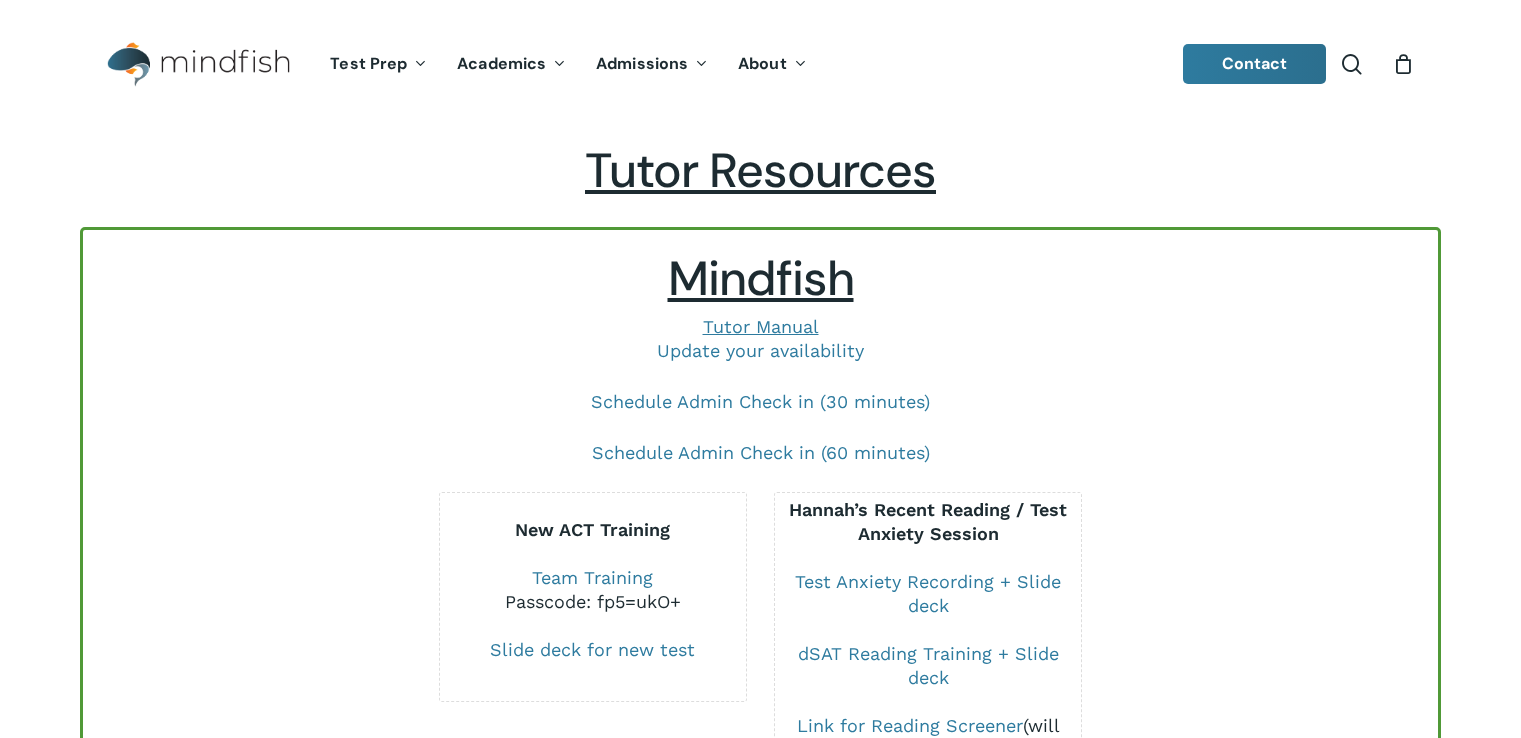 scroll, scrollTop: 1400, scrollLeft: 0, axis: vertical 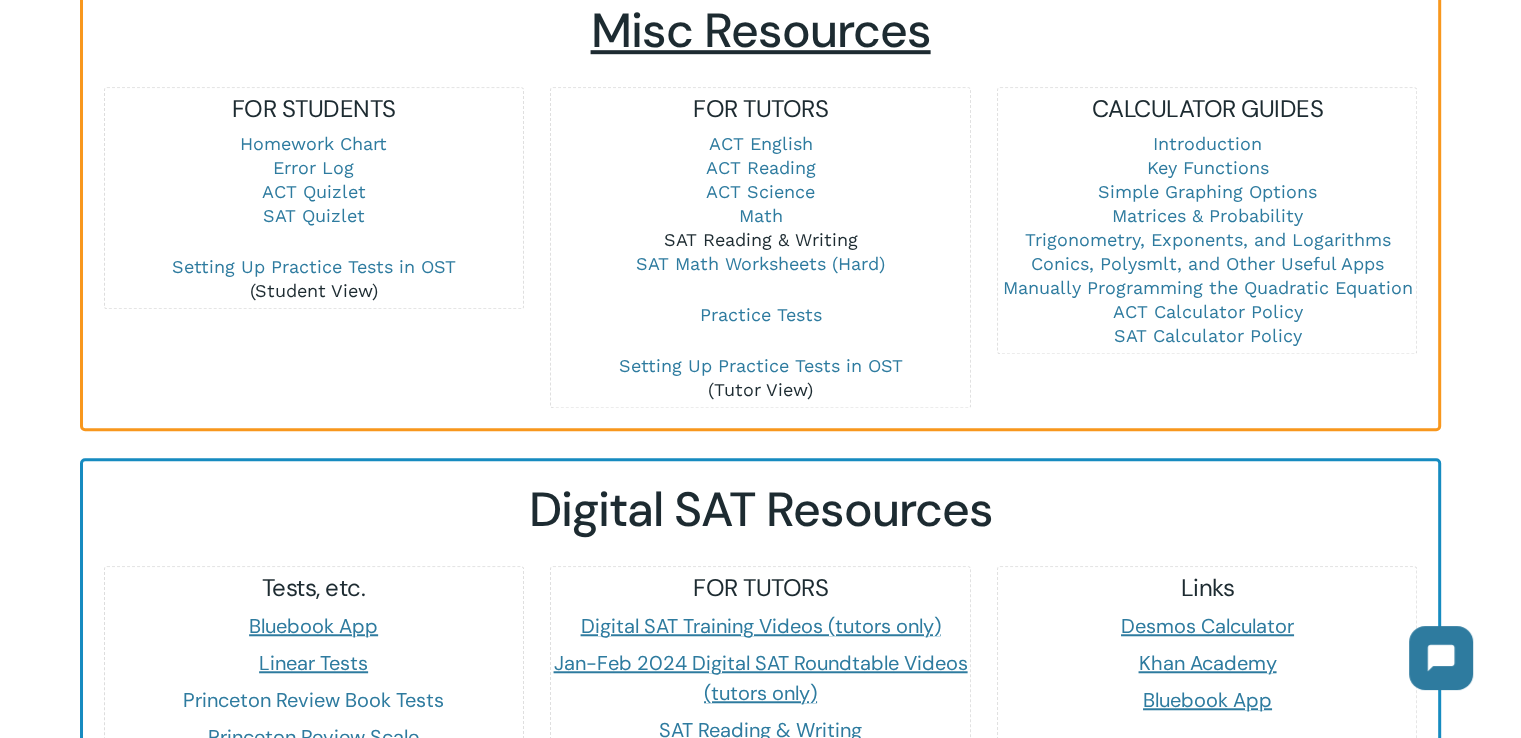 click on "SAT Reading & Writing" at bounding box center [760, 239] 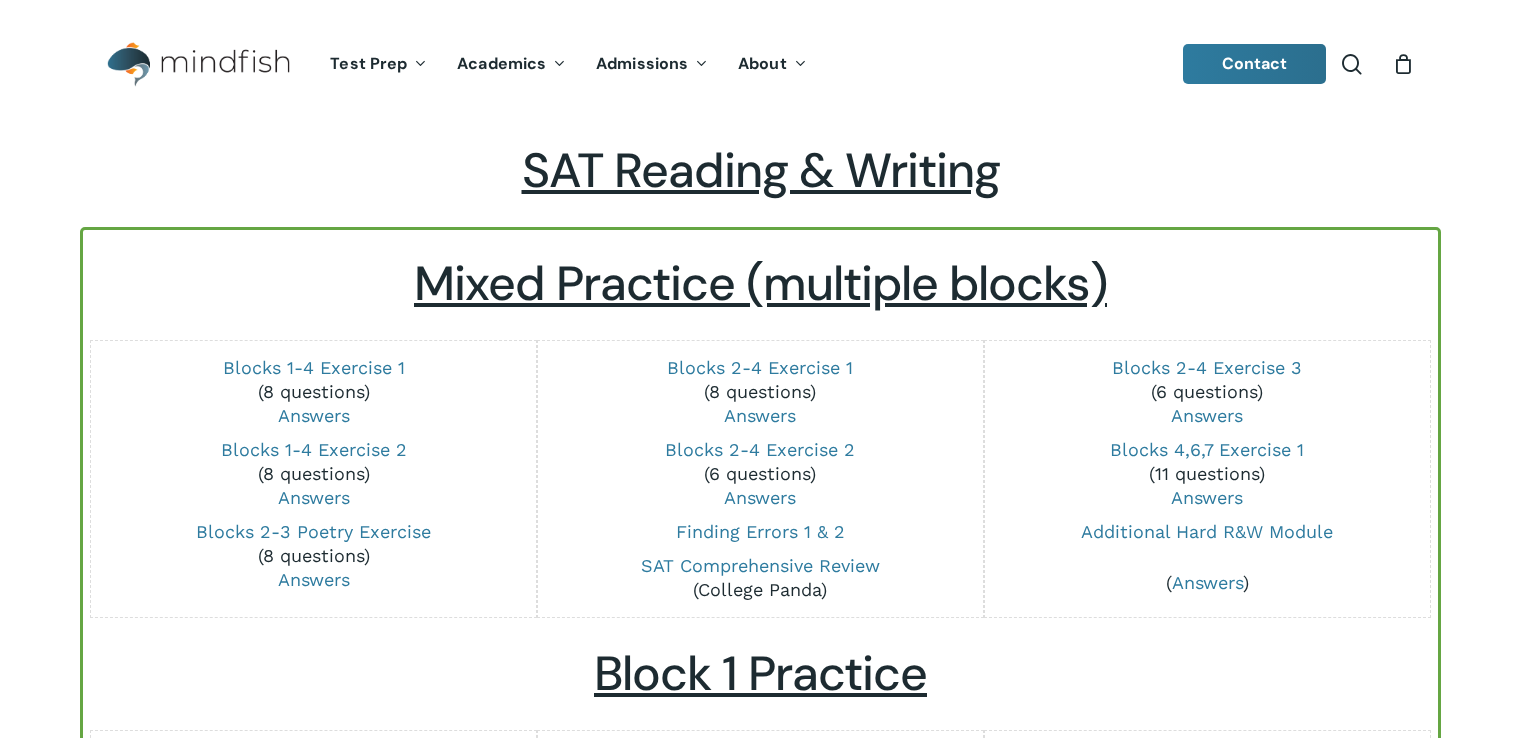 scroll, scrollTop: 0, scrollLeft: 0, axis: both 